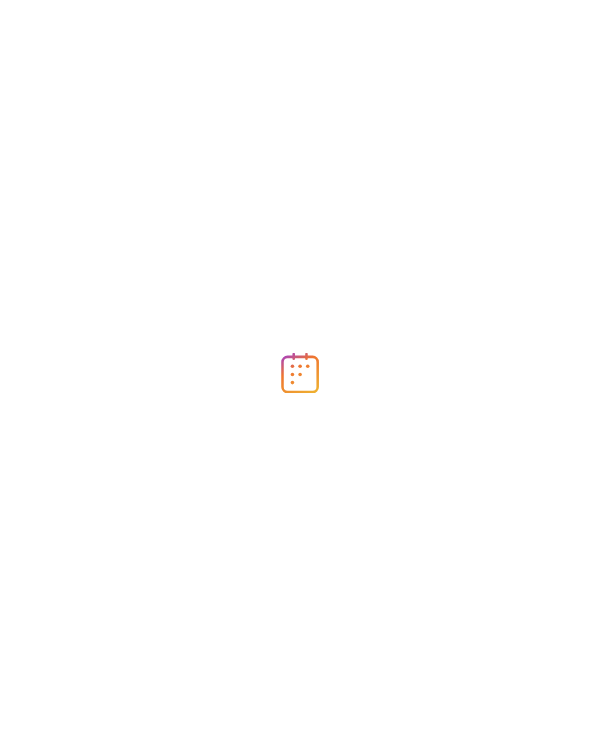 scroll, scrollTop: 0, scrollLeft: 0, axis: both 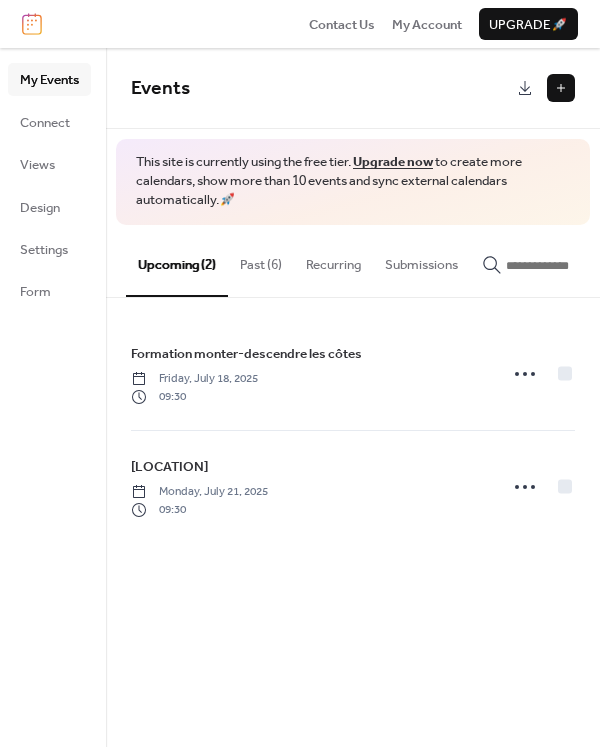 click on "Past (6)" at bounding box center [261, 260] 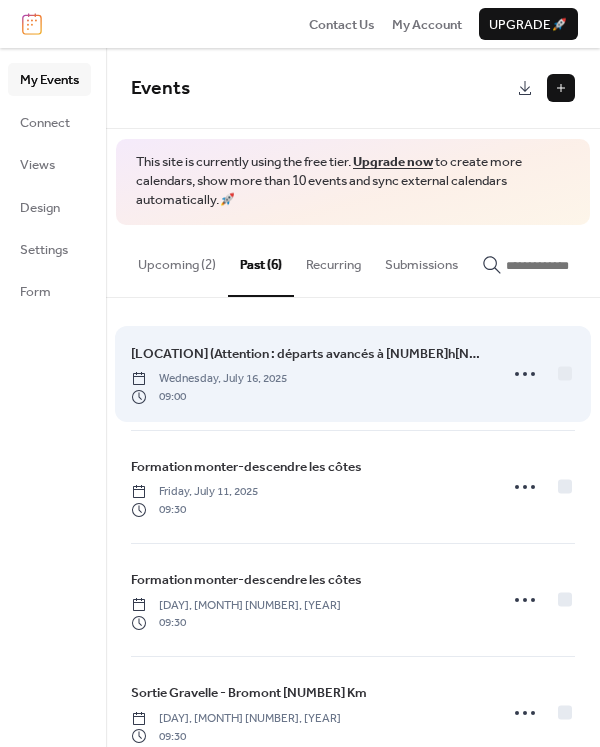 click on "Saint-Gérard-Majella (Attention : départs avancés à 9h00)" at bounding box center [308, 354] 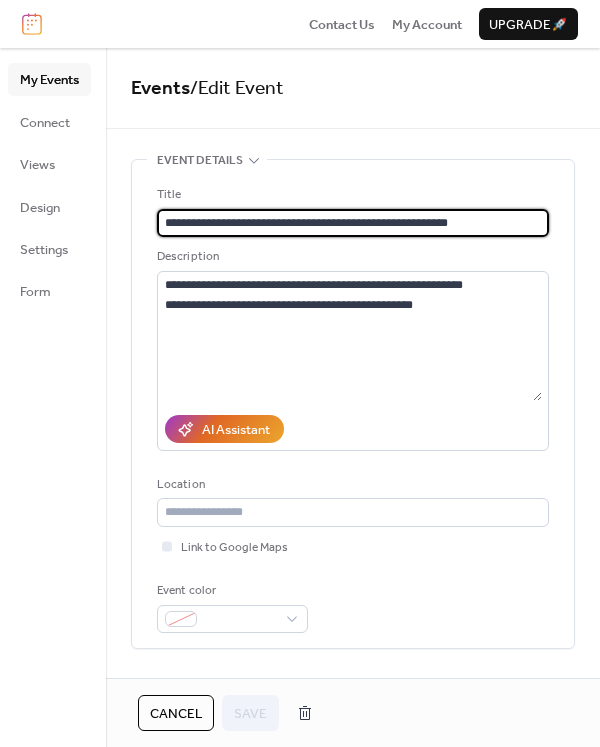 drag, startPoint x: 470, startPoint y: 214, endPoint x: 149, endPoint y: 225, distance: 321.18842 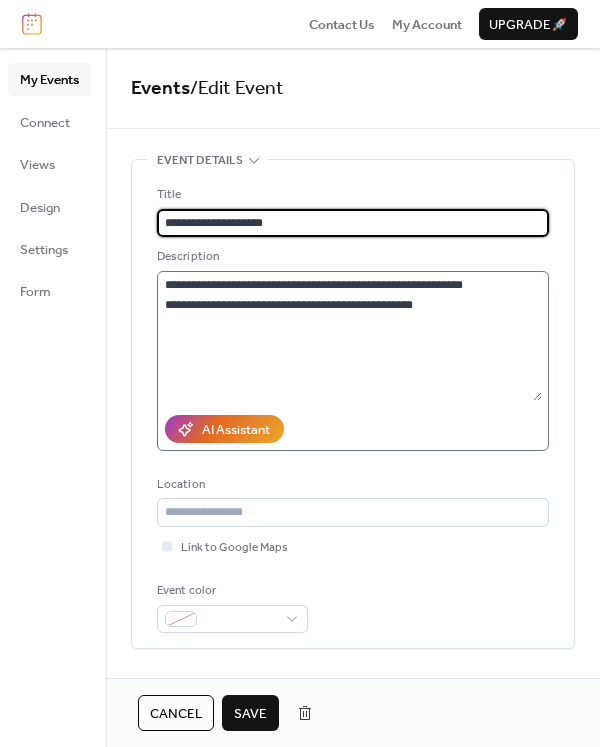 type on "**********" 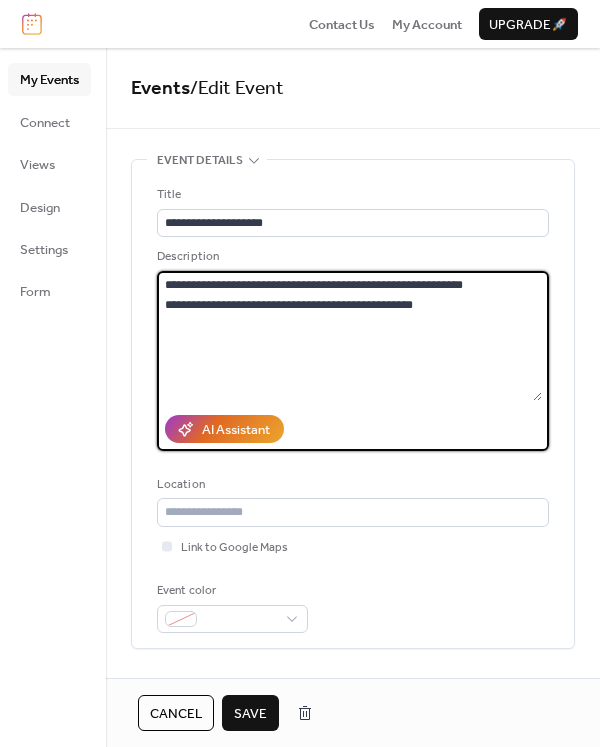 drag, startPoint x: 250, startPoint y: 299, endPoint x: 396, endPoint y: 317, distance: 147.10541 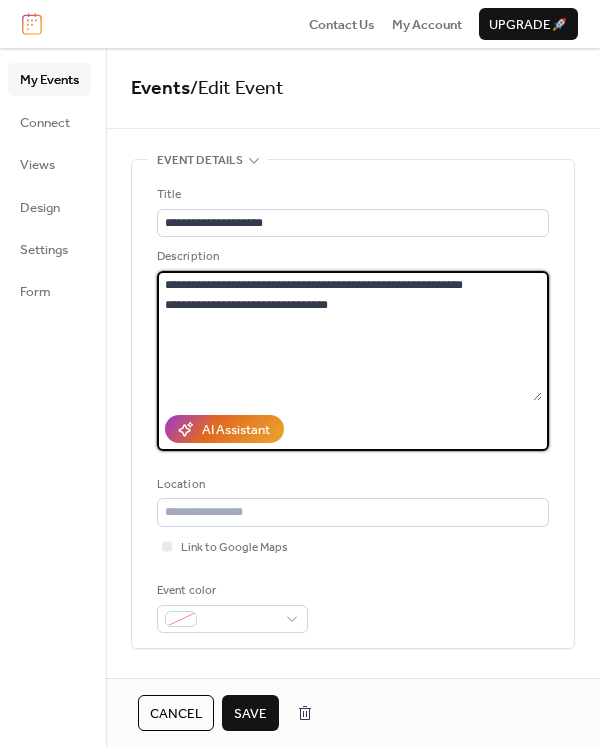 type on "**********" 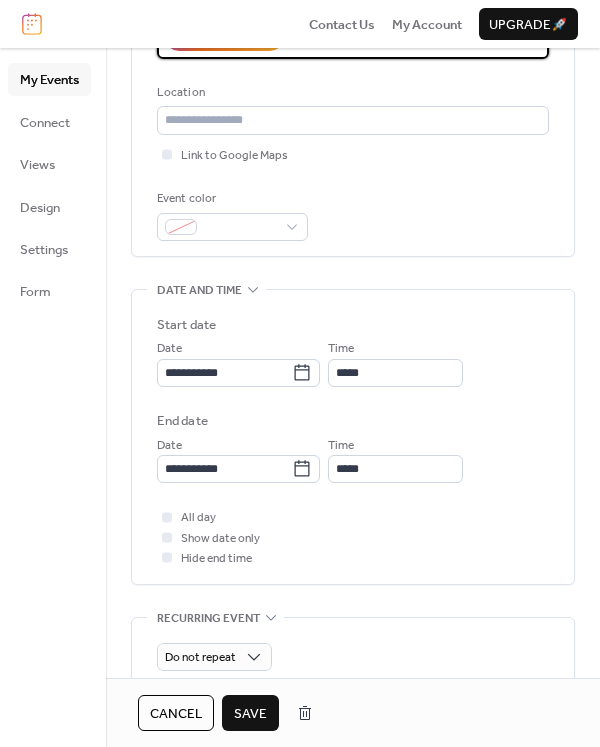 scroll, scrollTop: 500, scrollLeft: 0, axis: vertical 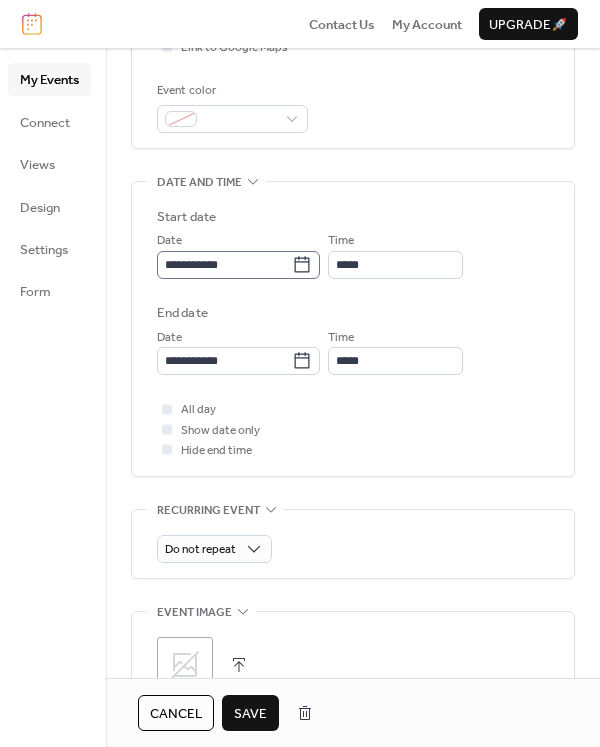 click 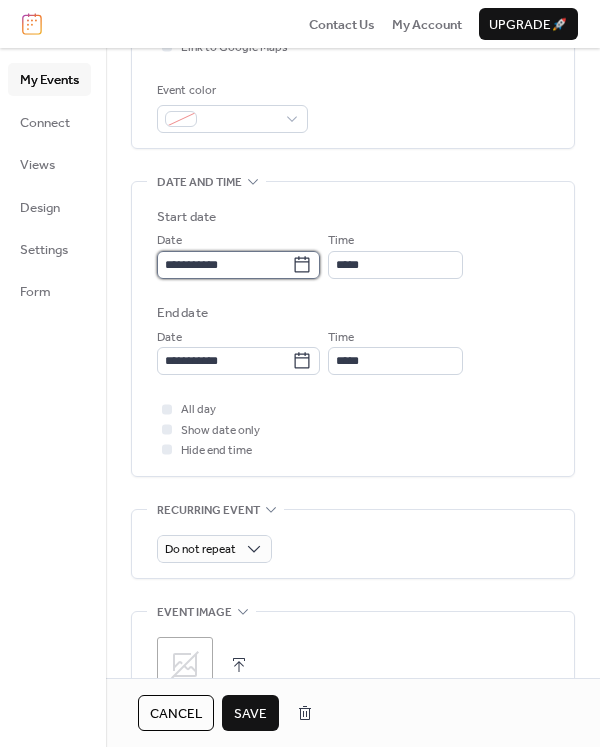 click on "**********" at bounding box center [224, 265] 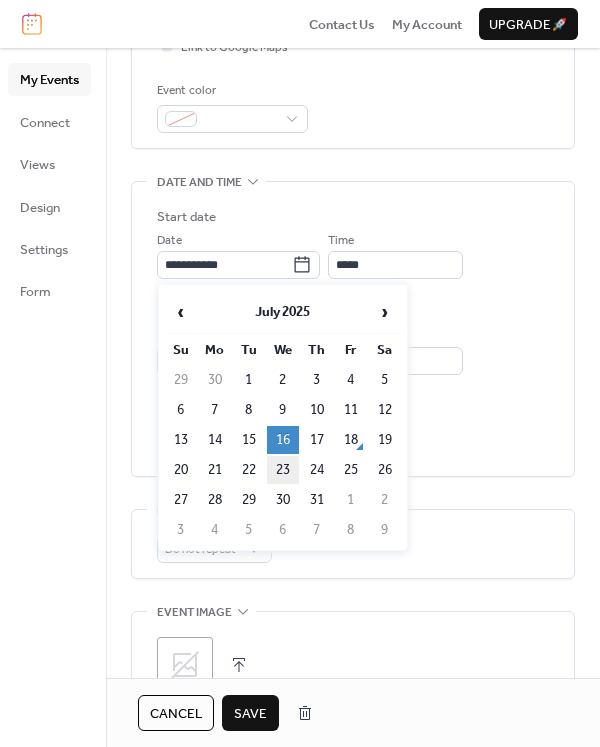 click on "23" at bounding box center [283, 470] 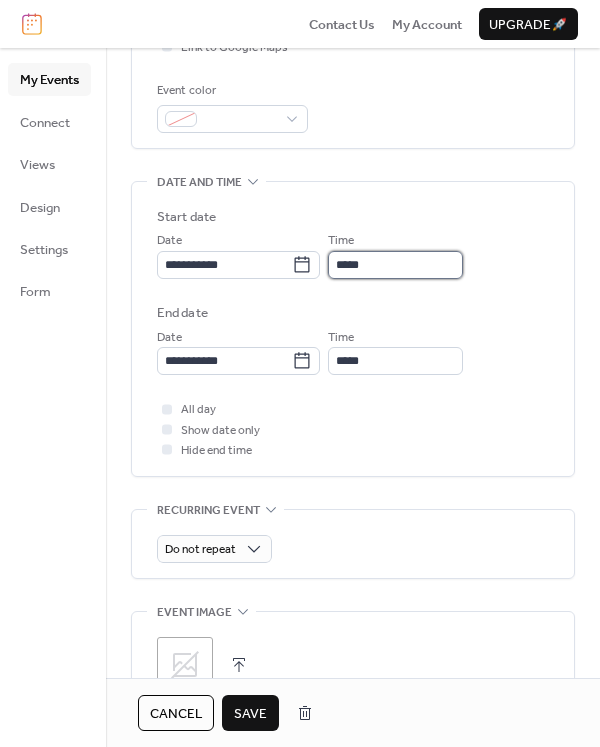 click on "*****" at bounding box center [395, 265] 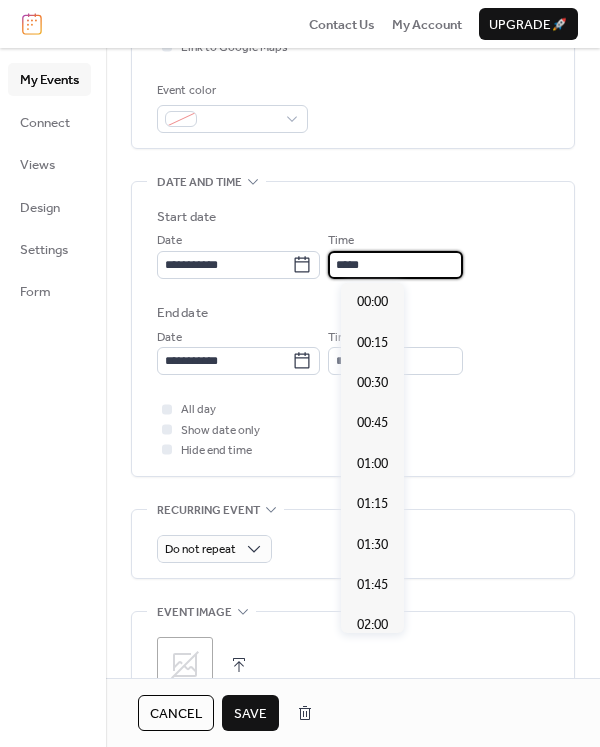 scroll, scrollTop: 1455, scrollLeft: 0, axis: vertical 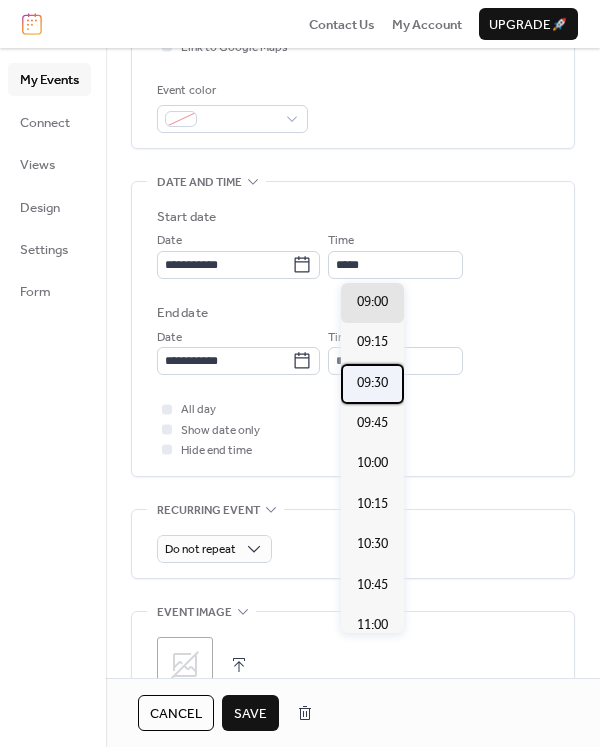 click on "09:30" at bounding box center (372, 383) 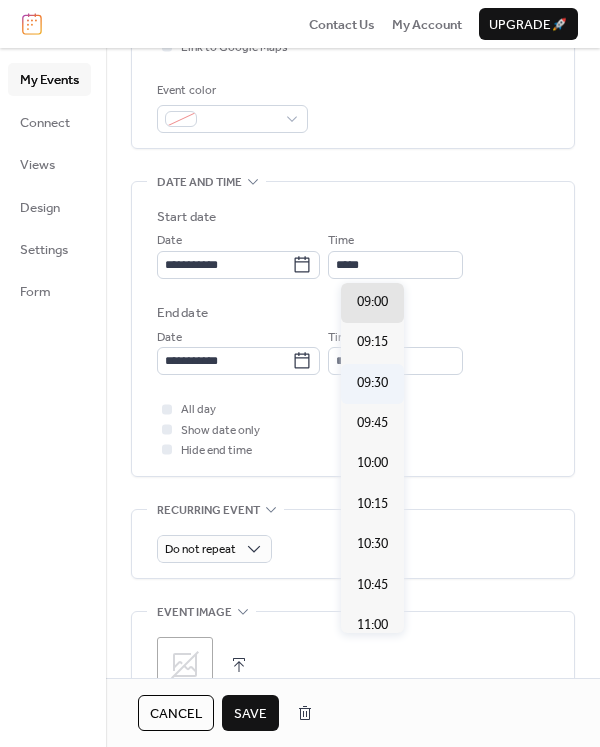 type on "*****" 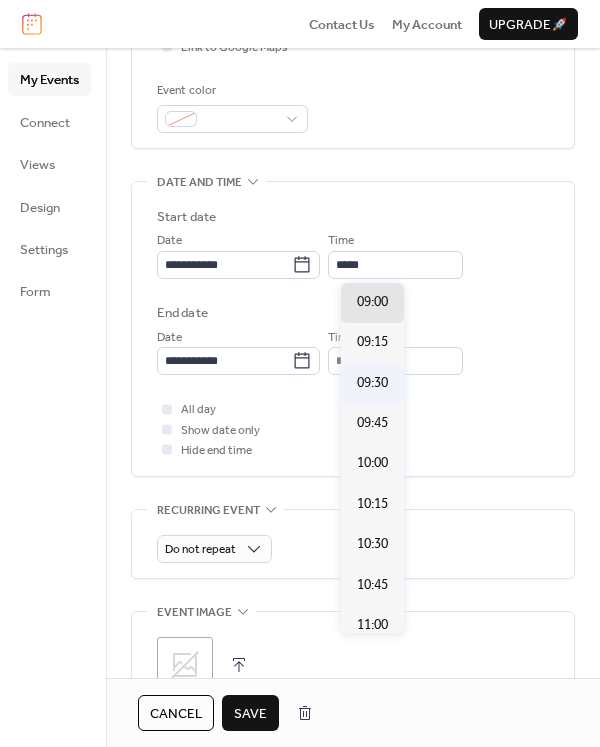 type on "*****" 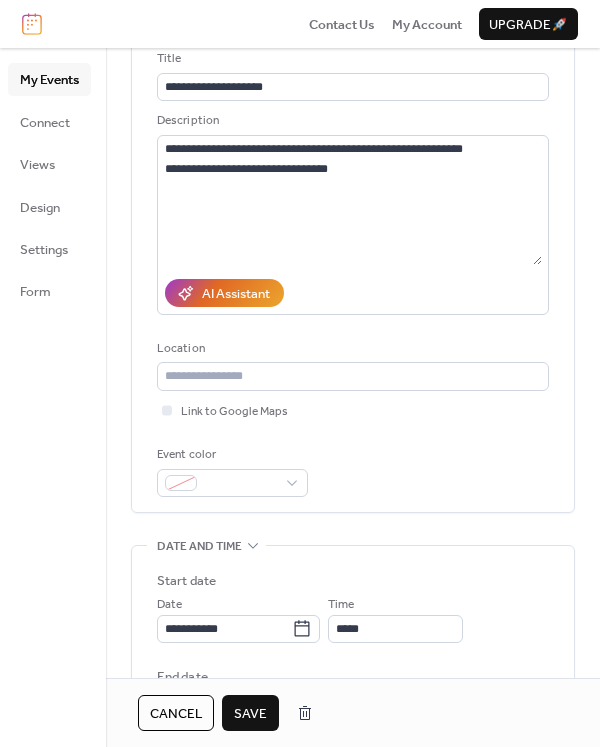 scroll, scrollTop: 0, scrollLeft: 0, axis: both 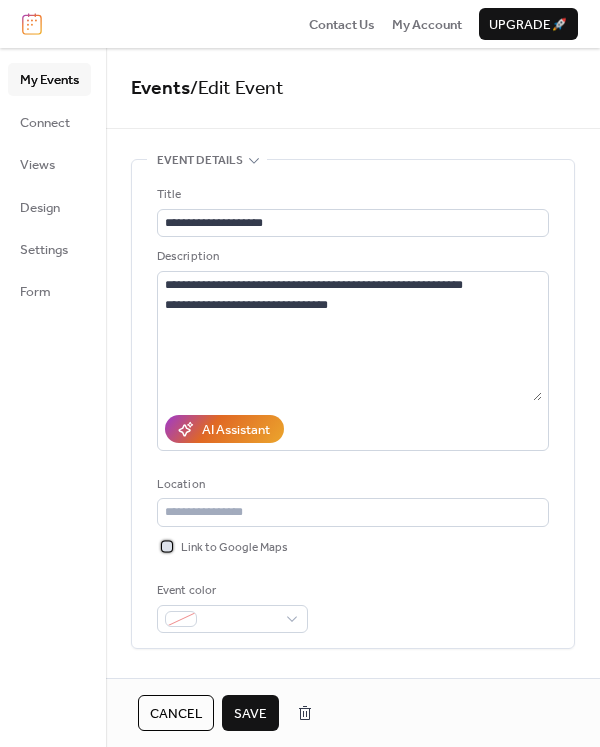 click 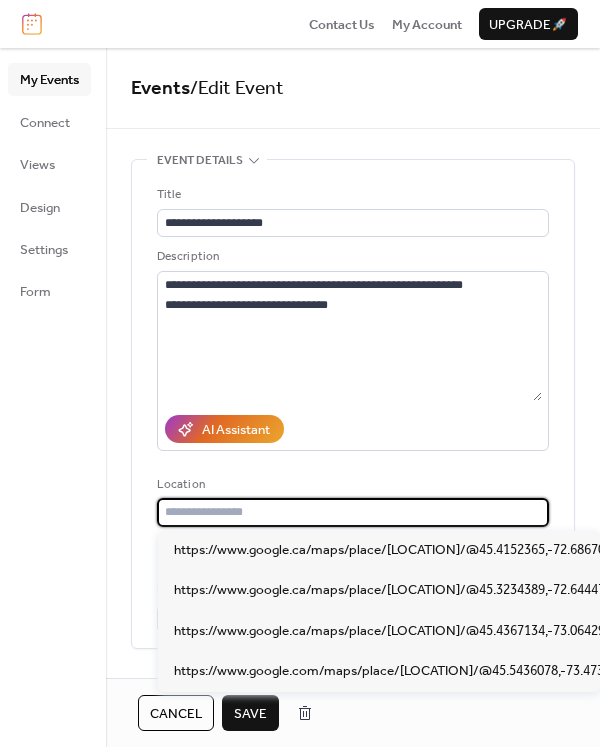 paste on "**********" 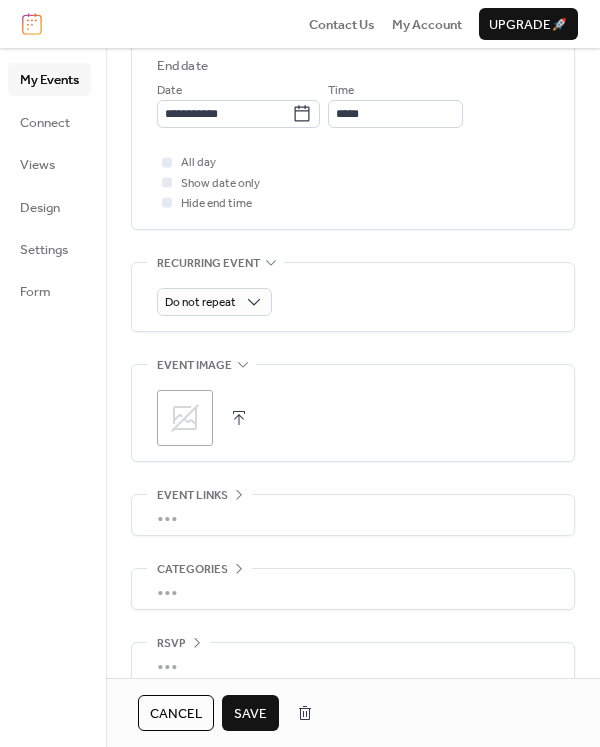 scroll, scrollTop: 773, scrollLeft: 0, axis: vertical 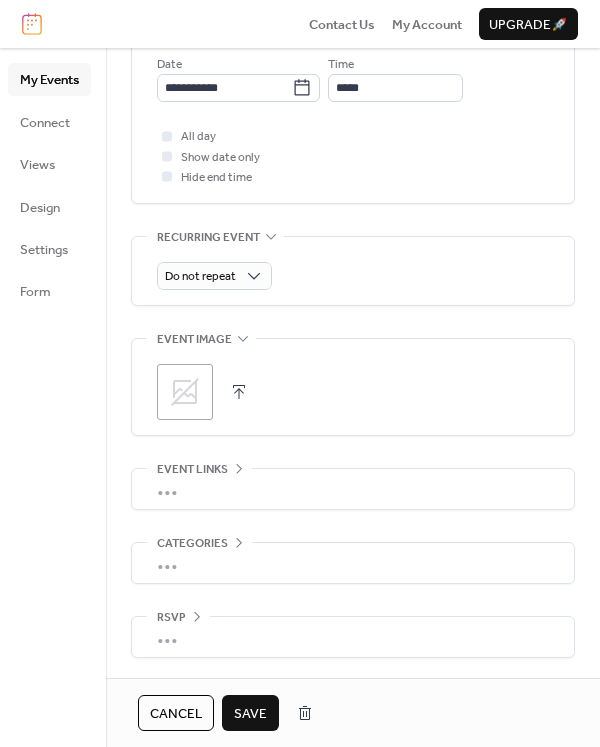 type on "**********" 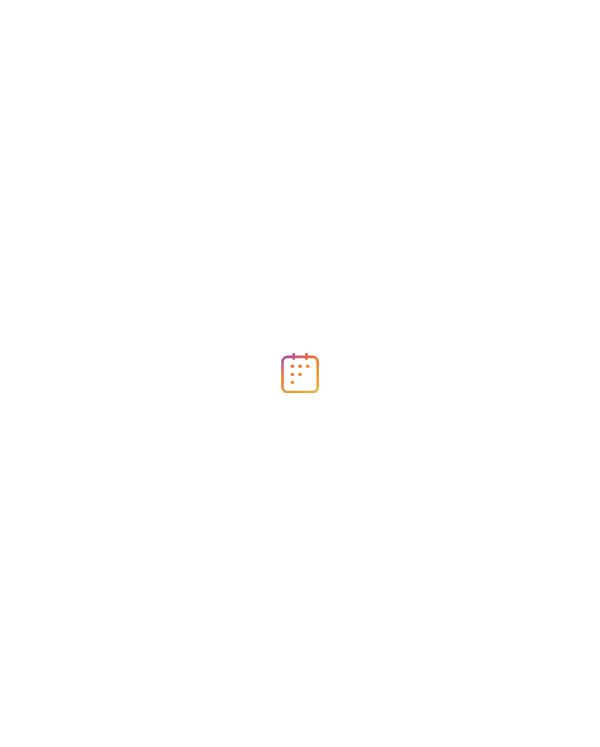 scroll, scrollTop: 0, scrollLeft: 0, axis: both 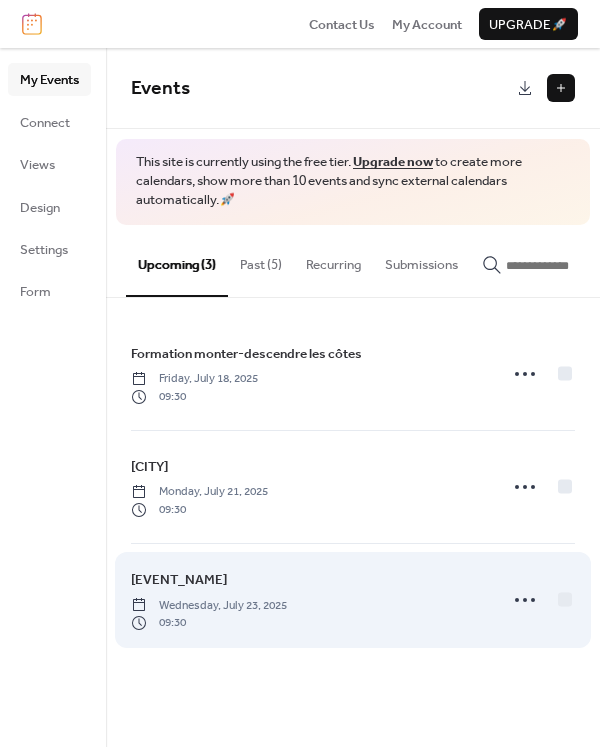 click on "Marionnettes géantes" at bounding box center (179, 580) 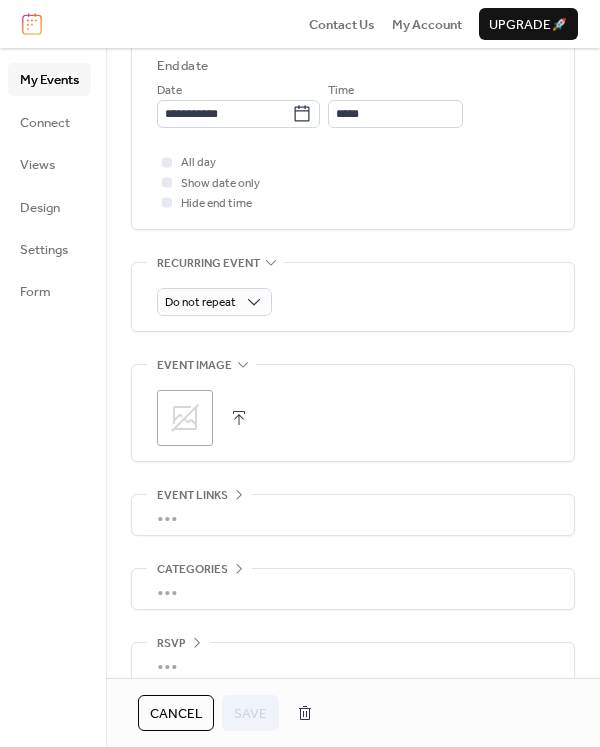 scroll, scrollTop: 773, scrollLeft: 0, axis: vertical 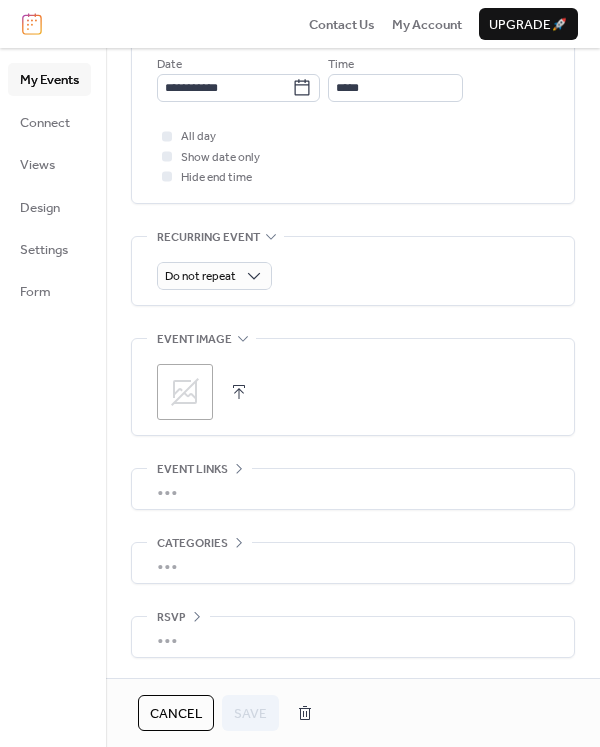 click on "Event links" at bounding box center [192, 470] 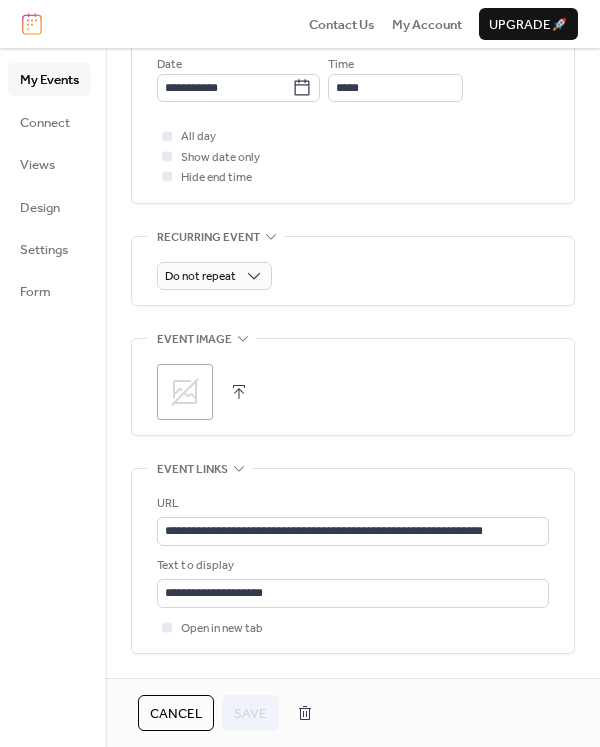 scroll, scrollTop: 773, scrollLeft: 0, axis: vertical 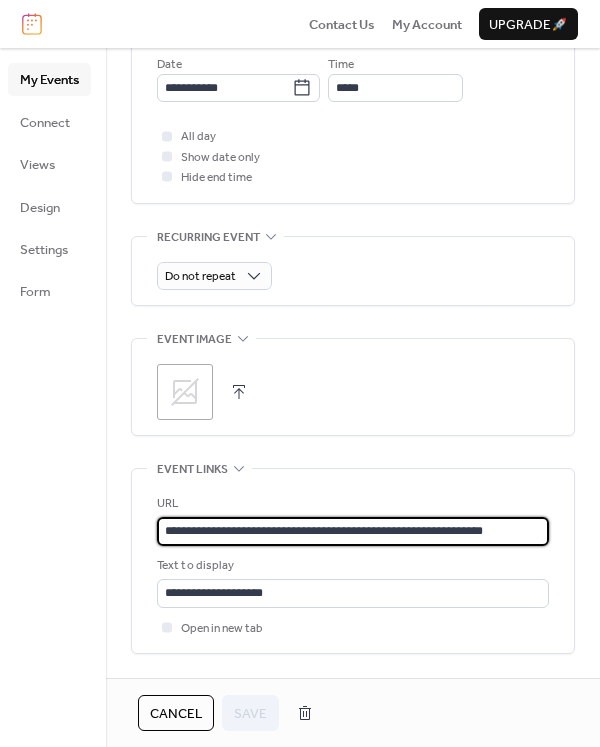 drag, startPoint x: 160, startPoint y: 530, endPoint x: 607, endPoint y: 537, distance: 447.0548 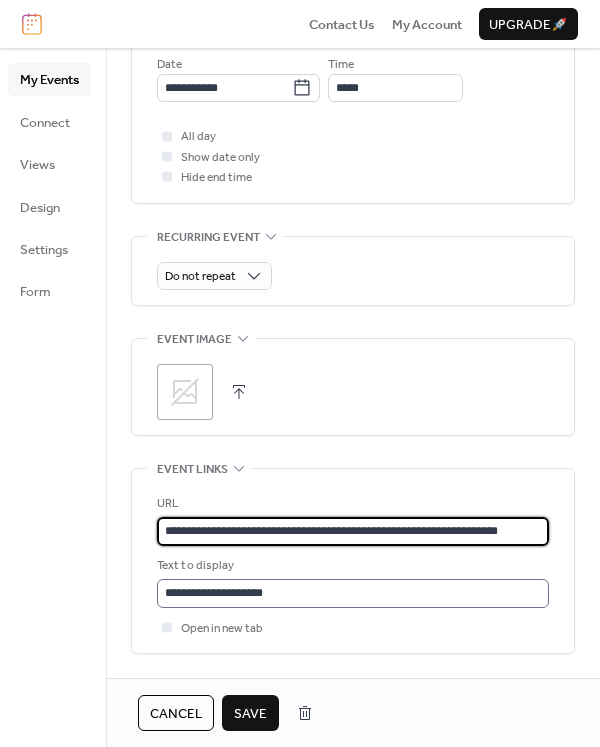 type on "**********" 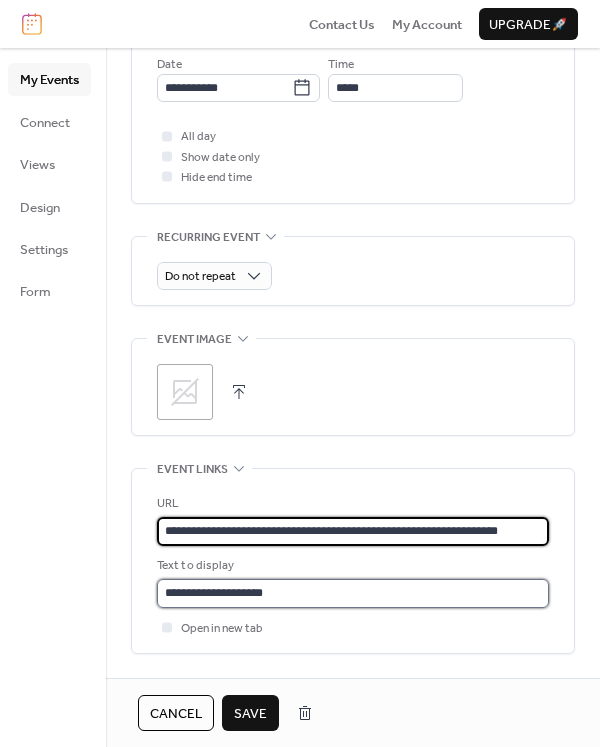 click on "**********" at bounding box center [353, 593] 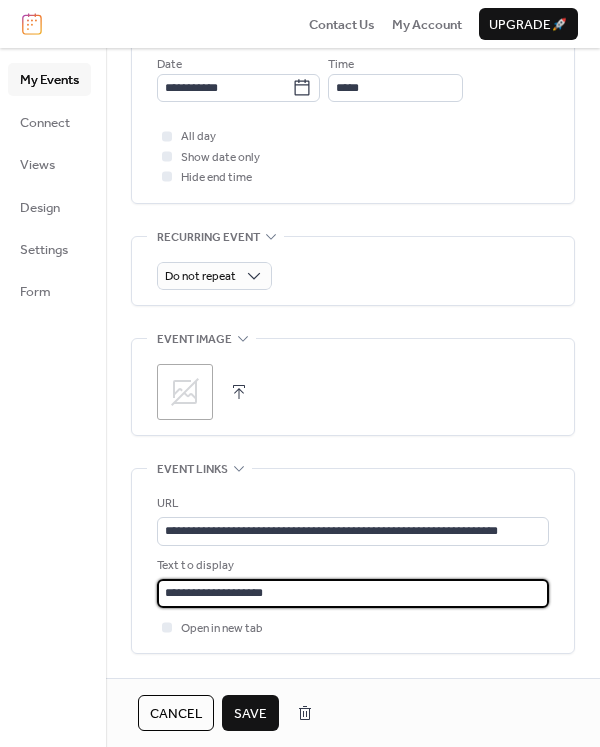 drag, startPoint x: 285, startPoint y: 583, endPoint x: 123, endPoint y: 580, distance: 162.02777 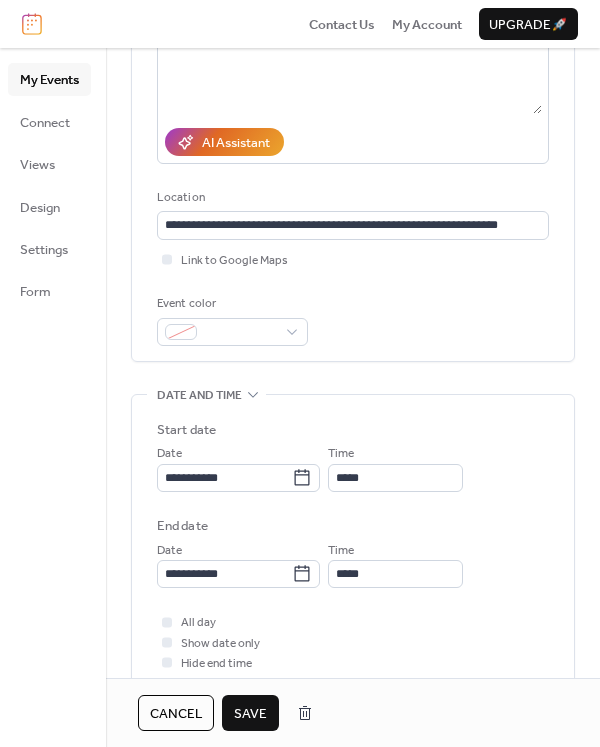 scroll, scrollTop: 273, scrollLeft: 0, axis: vertical 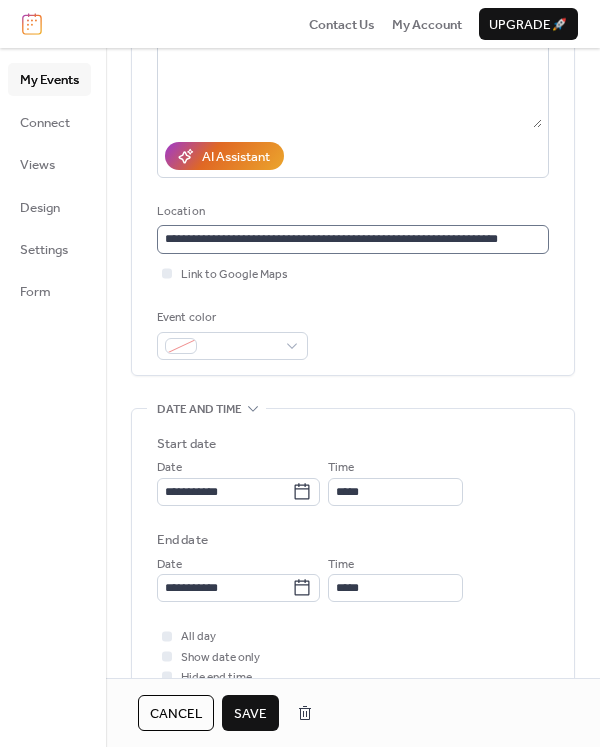 type on "**********" 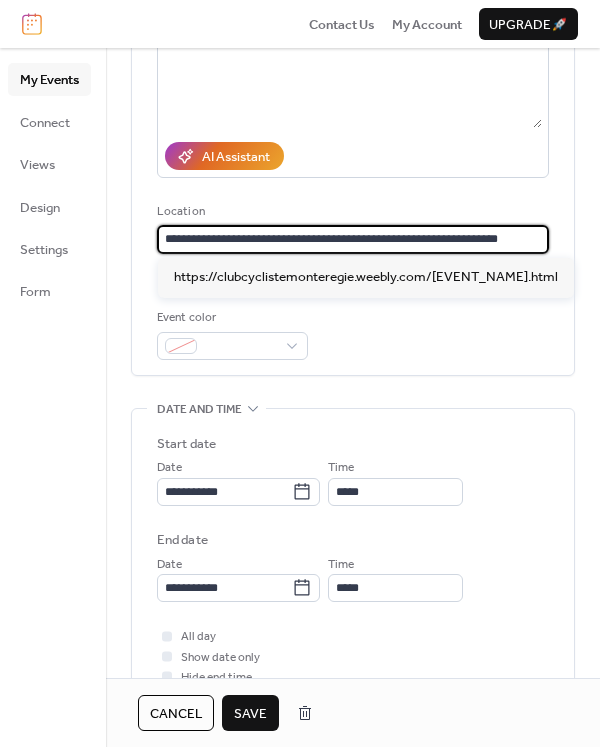 scroll, scrollTop: 1, scrollLeft: 0, axis: vertical 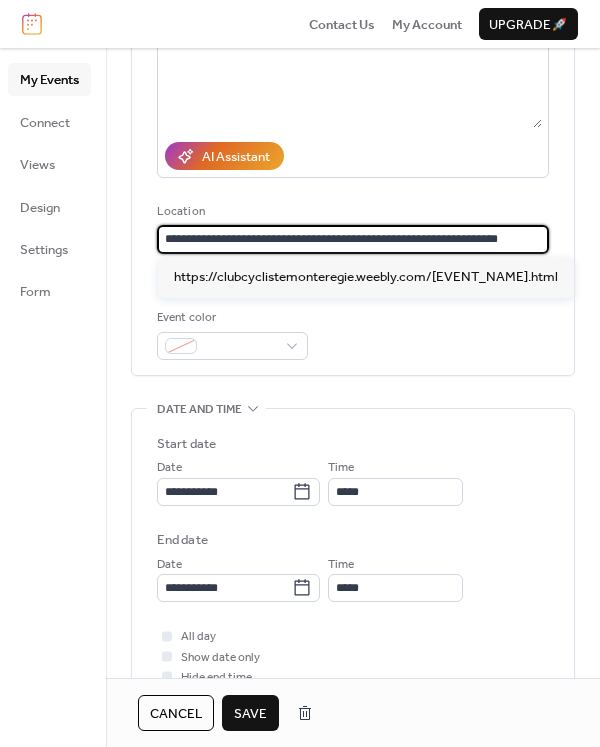 drag, startPoint x: 165, startPoint y: 235, endPoint x: 559, endPoint y: 251, distance: 394.32474 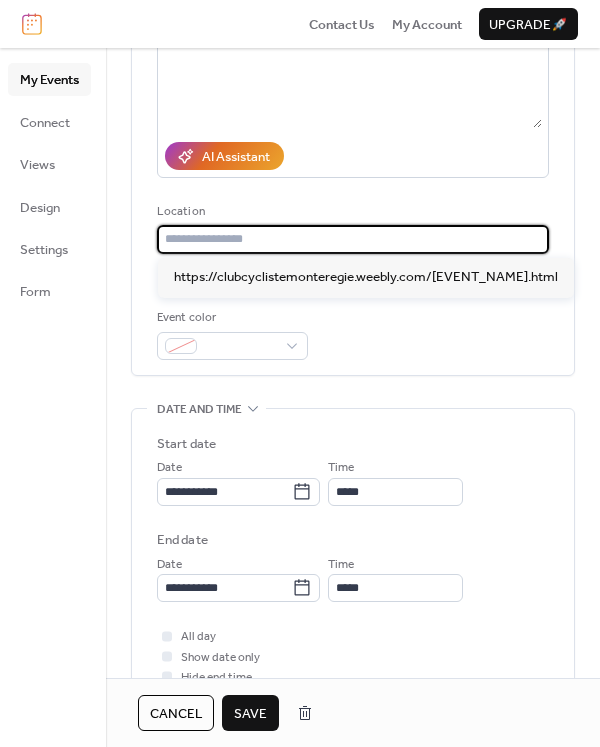 scroll, scrollTop: 0, scrollLeft: 0, axis: both 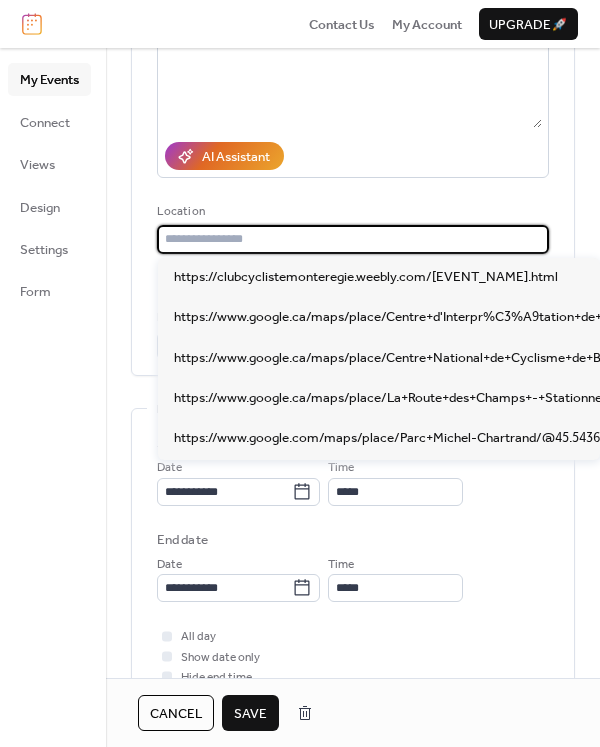 type 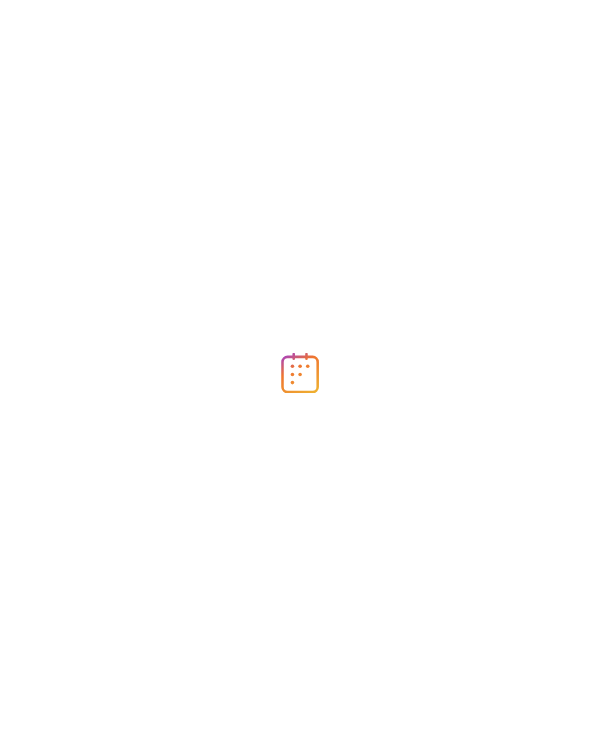 scroll, scrollTop: 0, scrollLeft: 0, axis: both 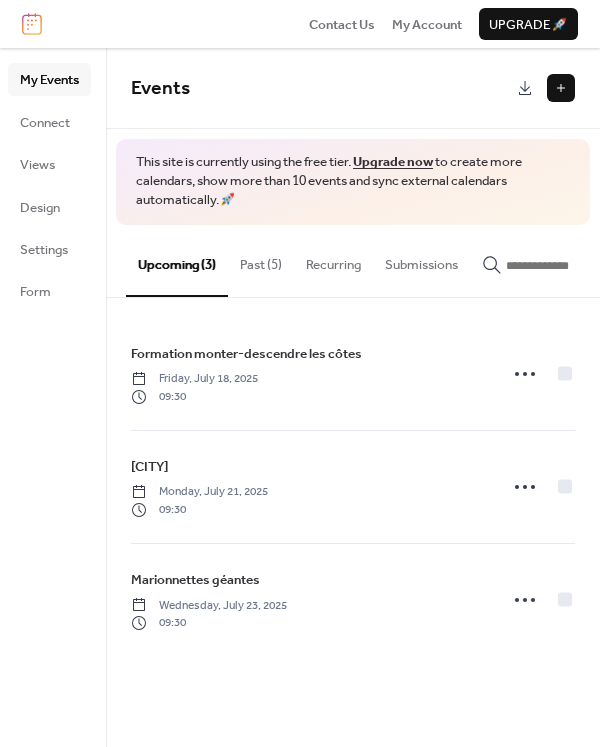 click on "Past (5)" at bounding box center (261, 260) 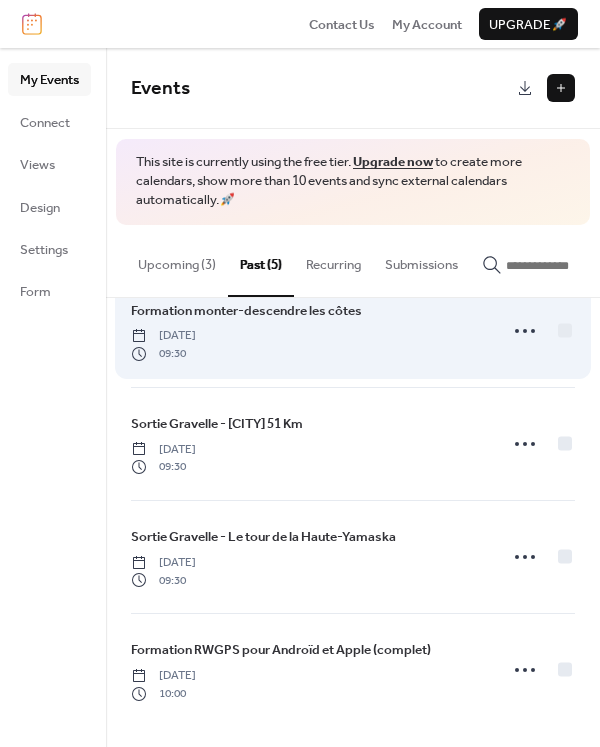 scroll, scrollTop: 162, scrollLeft: 0, axis: vertical 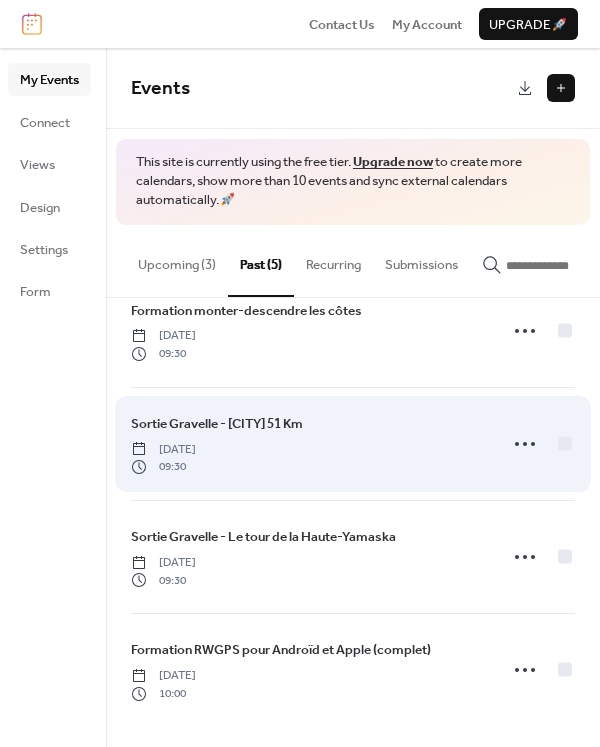 click on "Sortie Gravelle - [CITY] 51 Km" at bounding box center [217, 424] 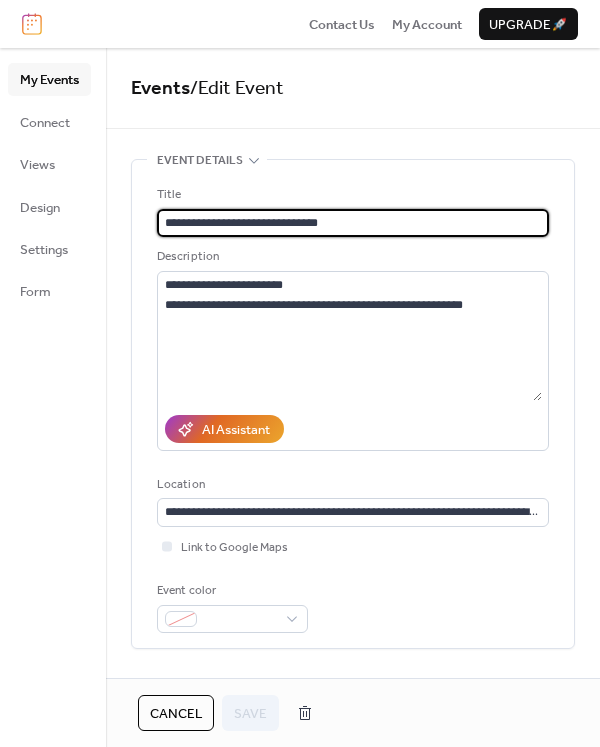 drag, startPoint x: 255, startPoint y: 219, endPoint x: 352, endPoint y: 219, distance: 97 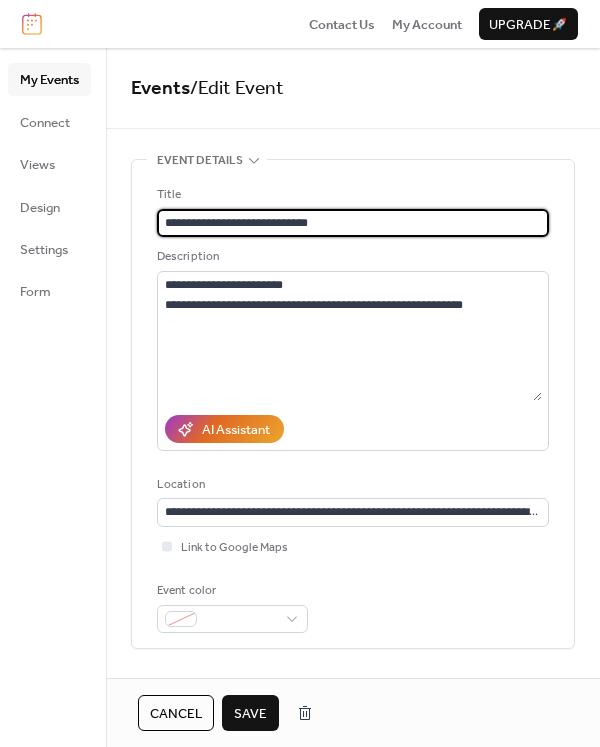 click on "**********" at bounding box center [353, 223] 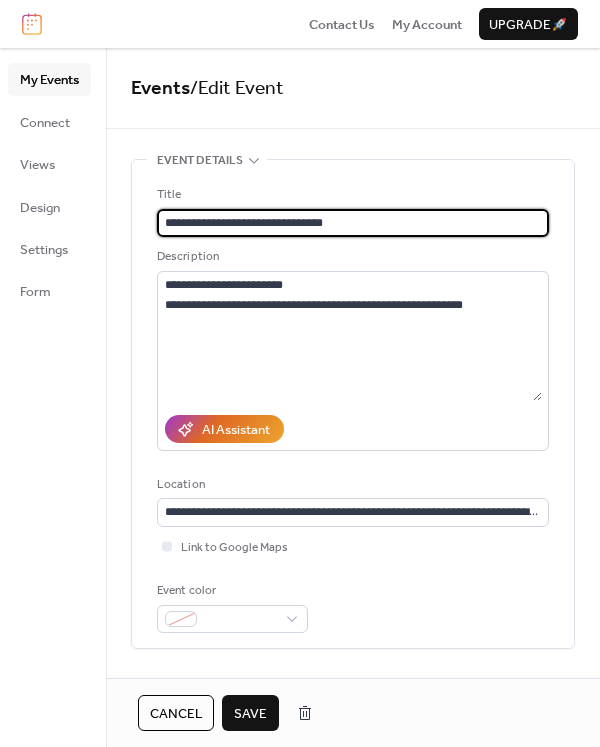 click on "**********" at bounding box center [353, 223] 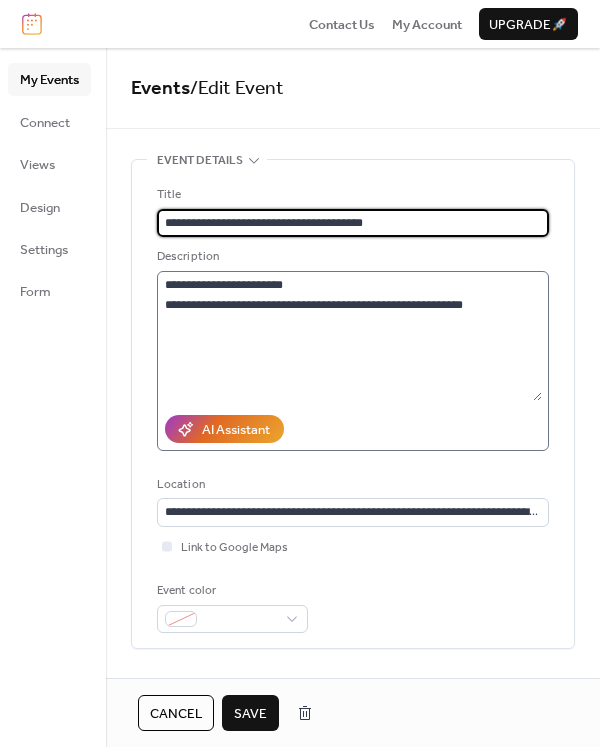 type on "**********" 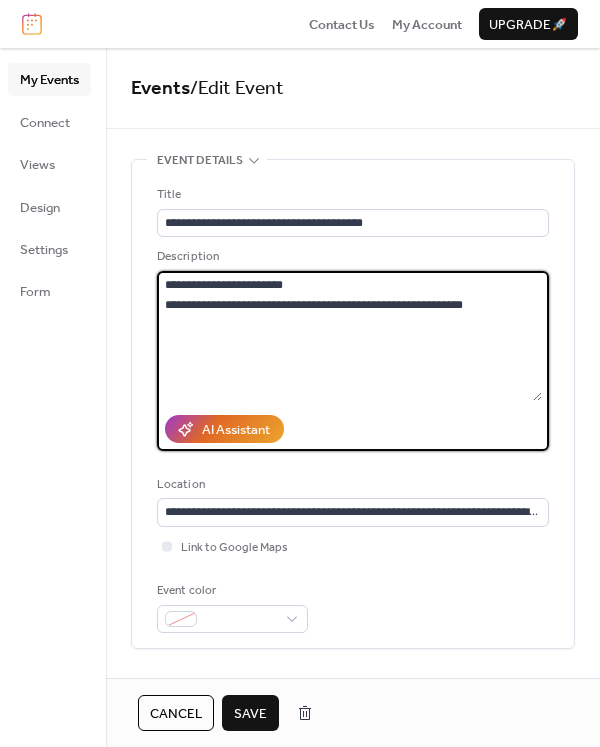 drag, startPoint x: 260, startPoint y: 304, endPoint x: 517, endPoint y: 325, distance: 257.85654 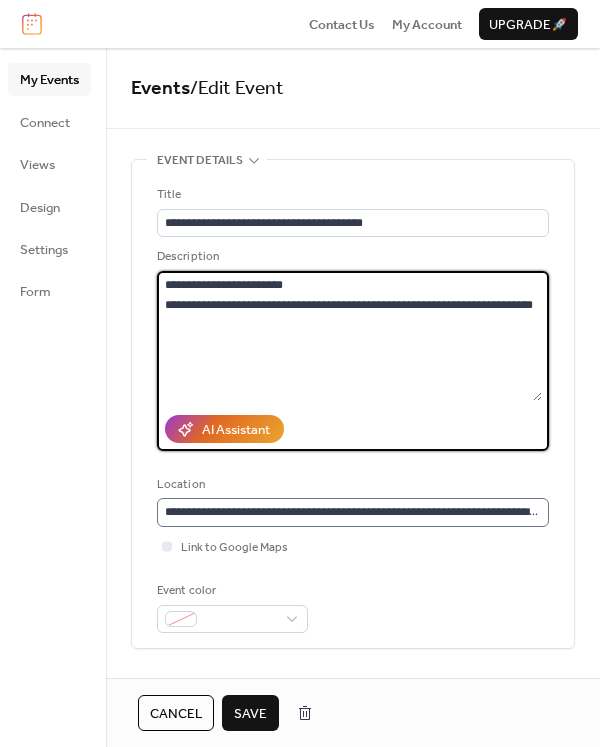 type on "**********" 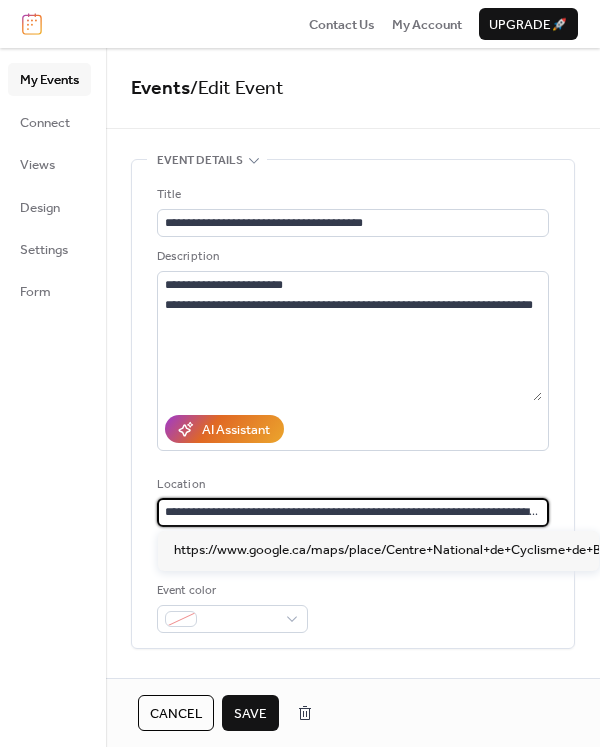 click on "**********" at bounding box center [353, 512] 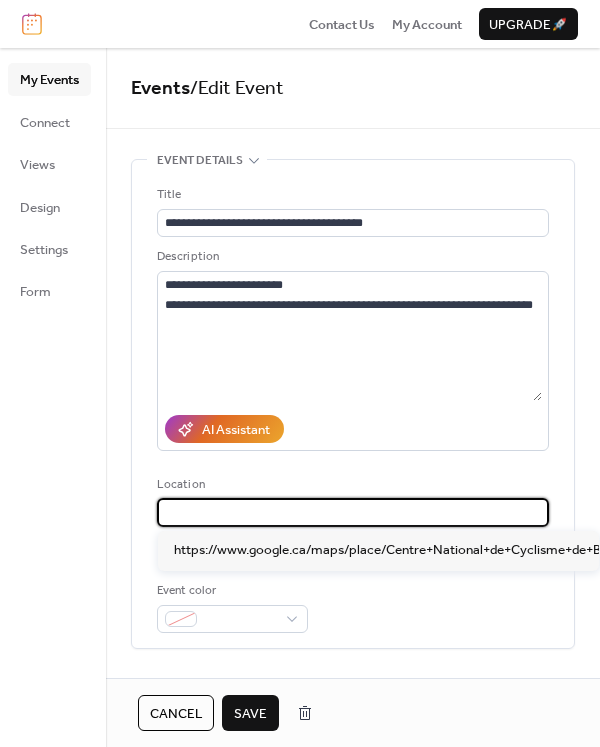 scroll, scrollTop: 1, scrollLeft: 1316, axis: both 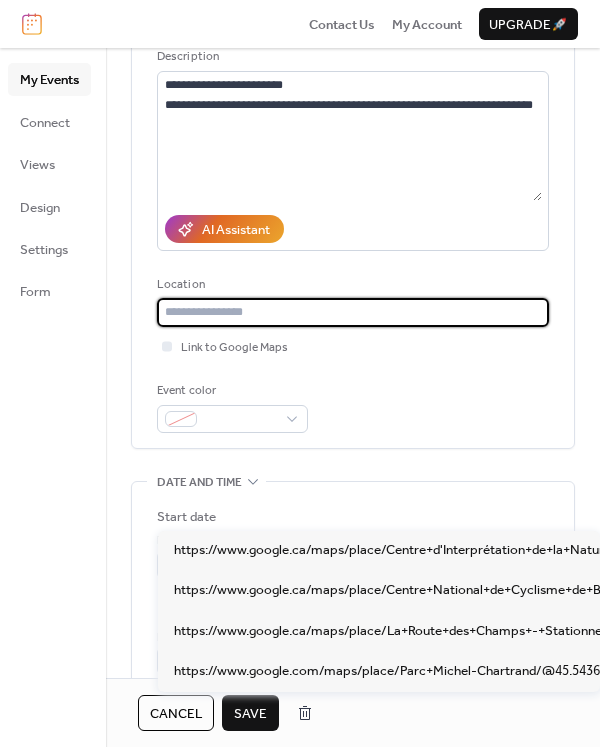 click at bounding box center (349, 312) 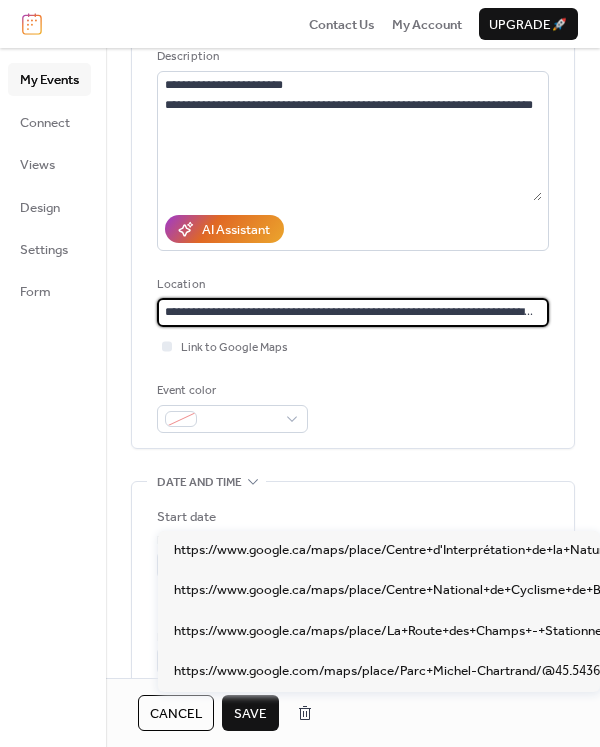 scroll, scrollTop: 0, scrollLeft: 1170, axis: horizontal 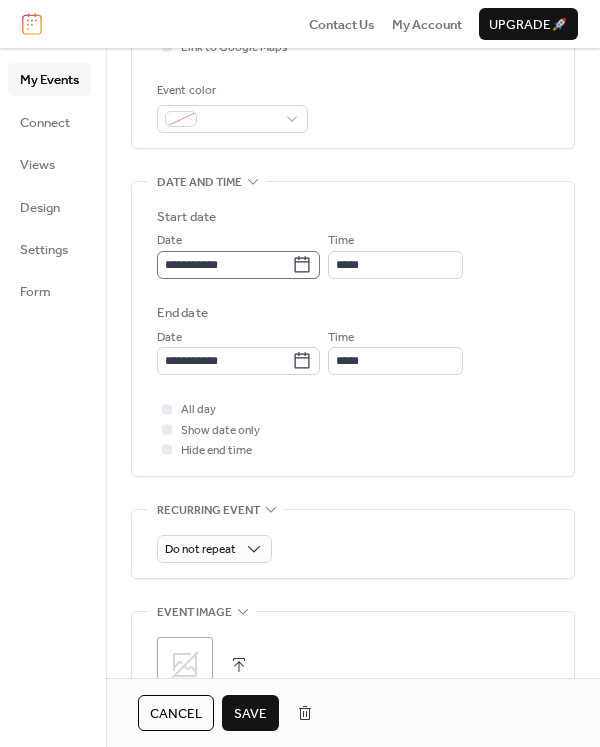 type on "**********" 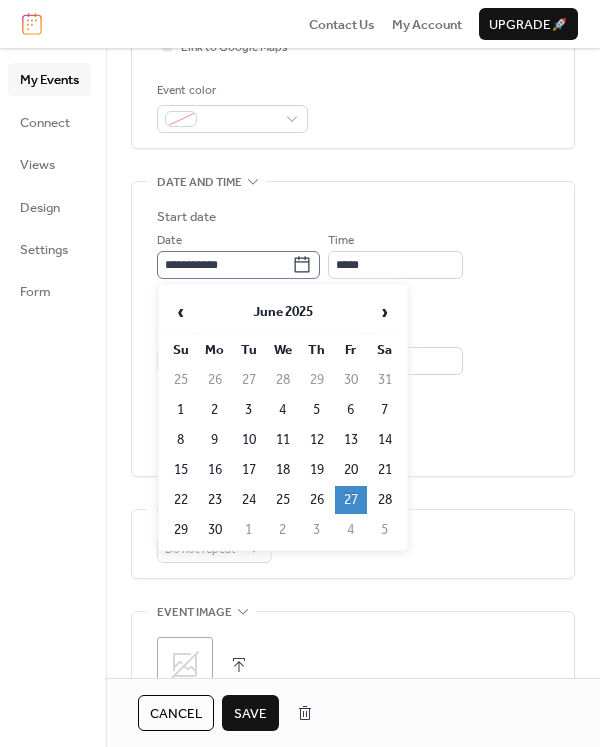 click 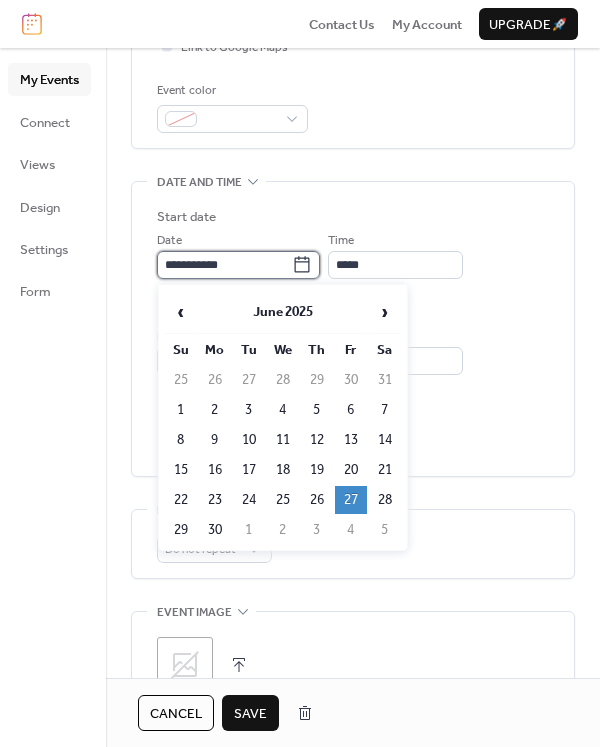 click on "**********" at bounding box center (224, 265) 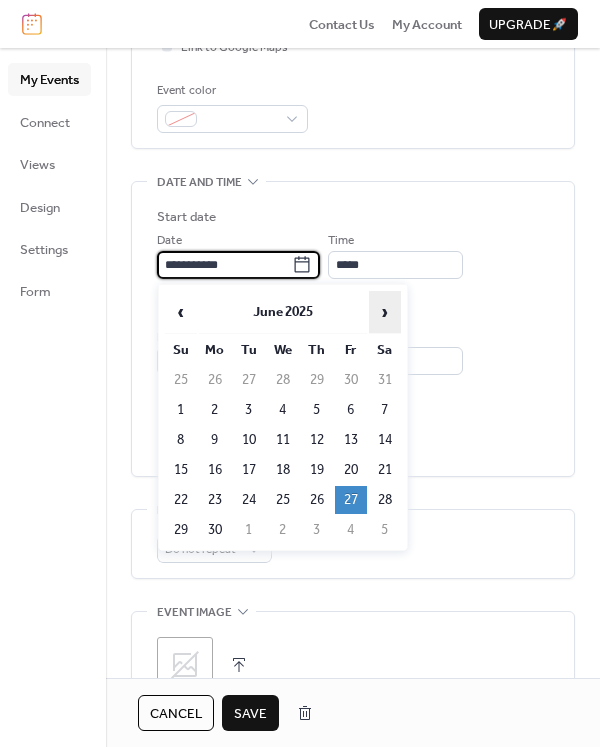 click on "›" at bounding box center (385, 312) 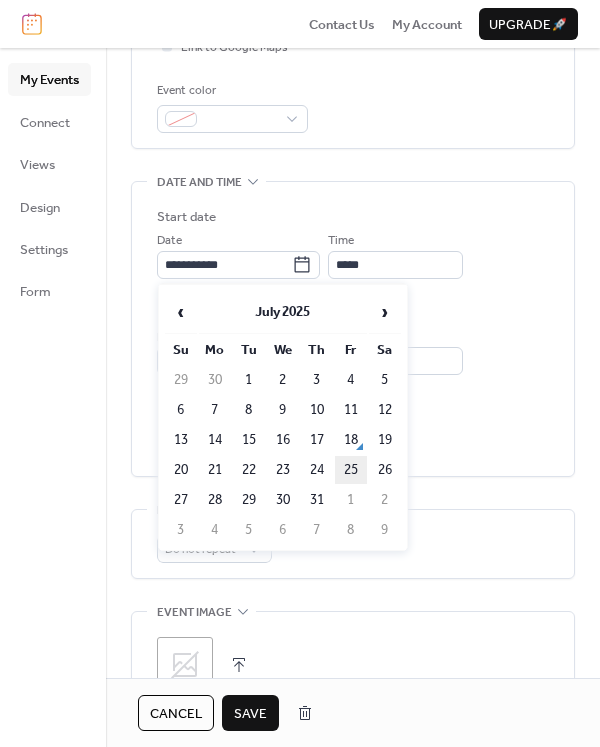 click on "25" at bounding box center [351, 470] 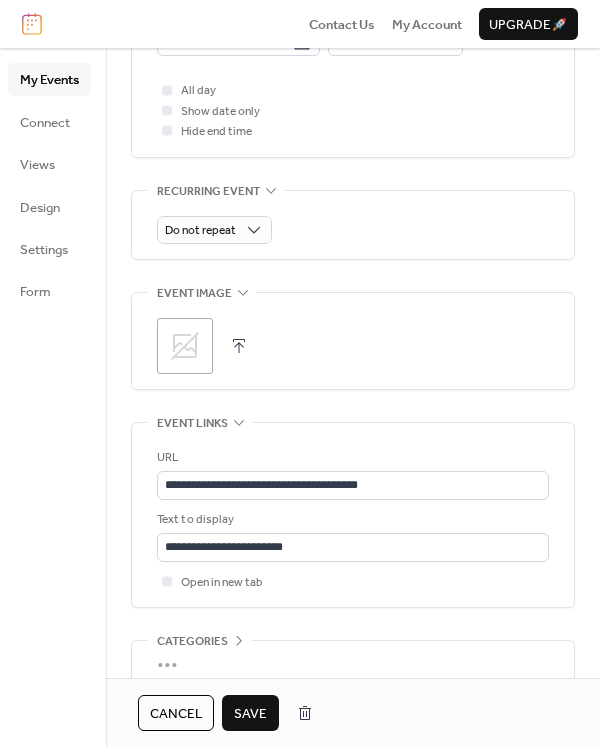 scroll, scrollTop: 900, scrollLeft: 0, axis: vertical 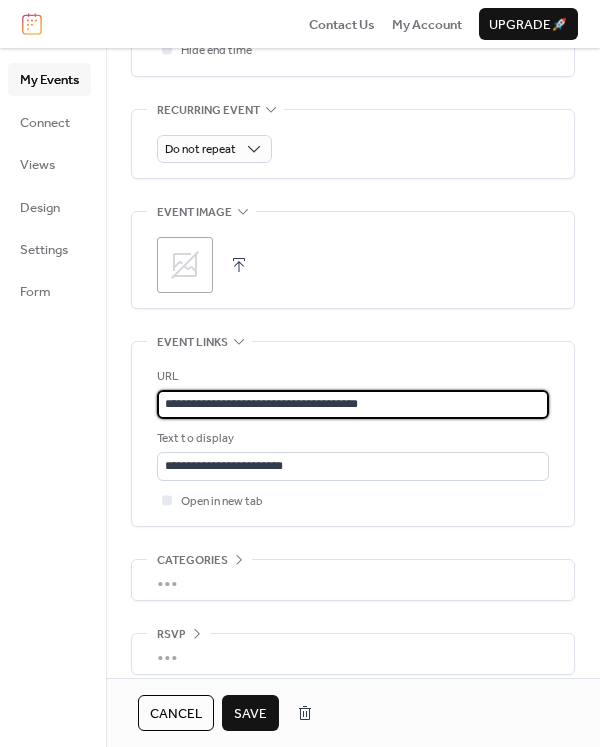 click on "**********" at bounding box center [353, 404] 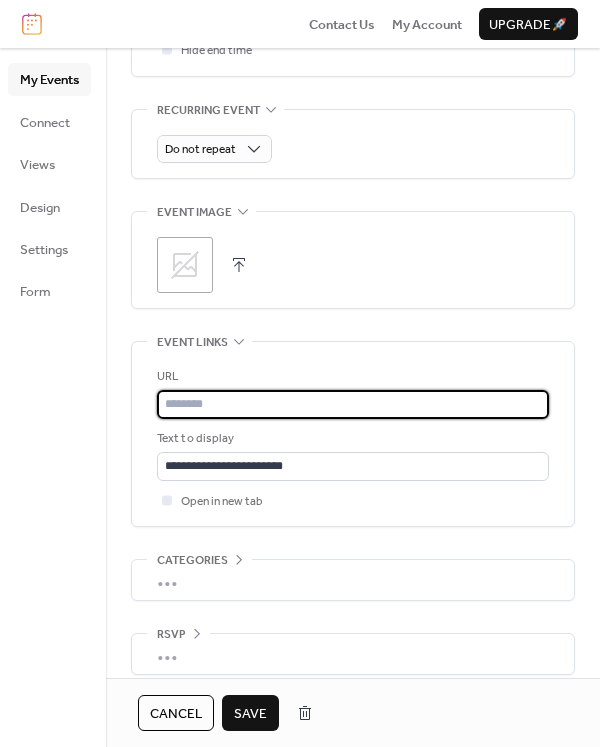 paste on "**********" 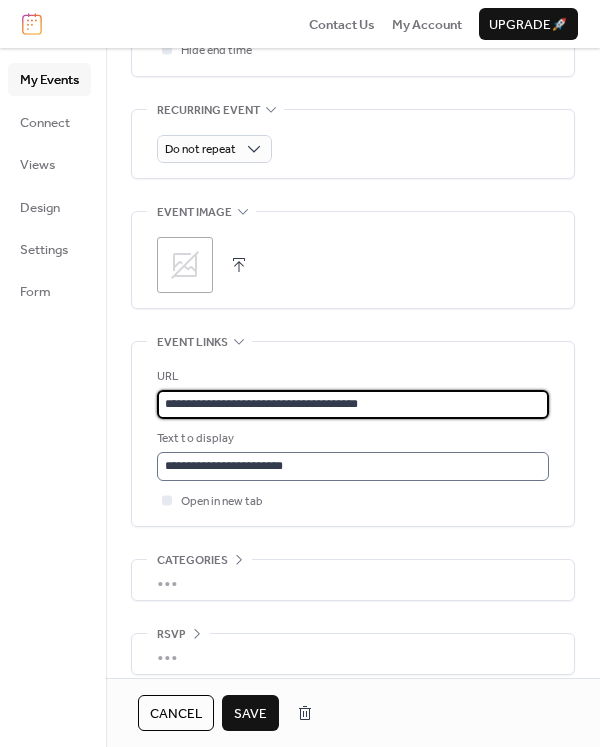 type on "**********" 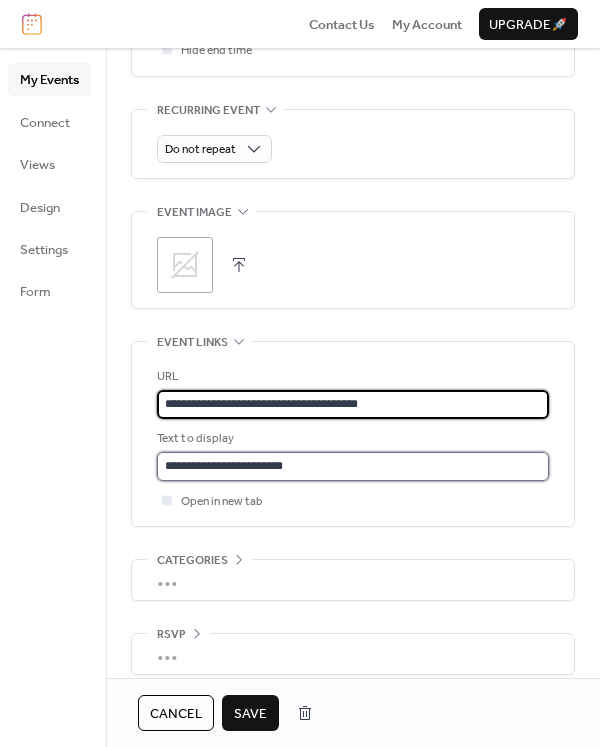 click on "**********" at bounding box center [353, 466] 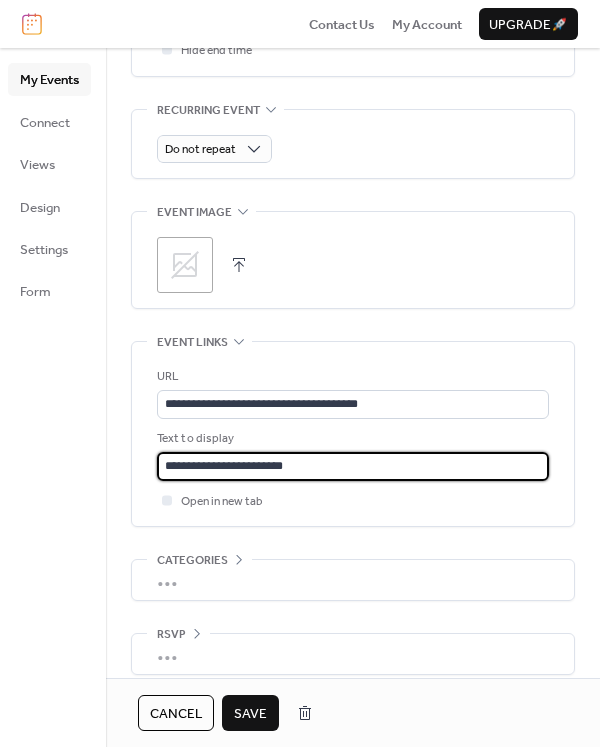 drag, startPoint x: 308, startPoint y: 460, endPoint x: 143, endPoint y: 459, distance: 165.00304 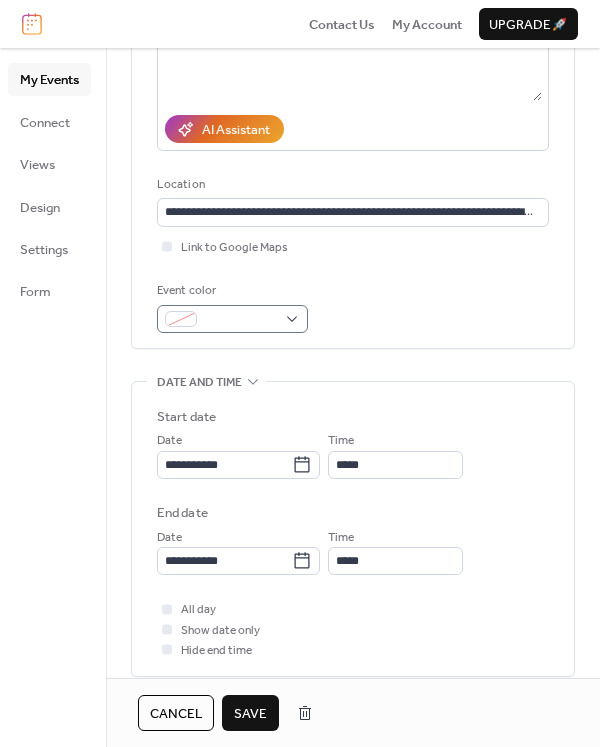 scroll, scrollTop: 0, scrollLeft: 0, axis: both 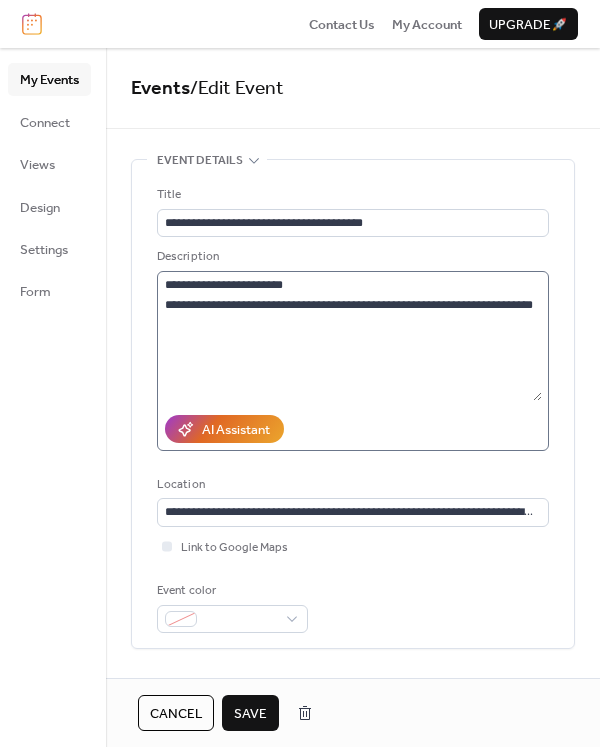 type on "**********" 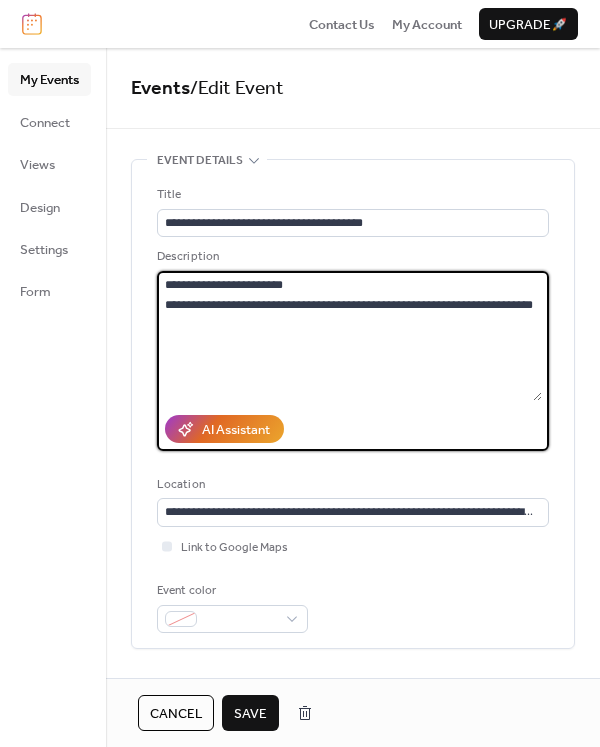 click on "**********" at bounding box center [349, 336] 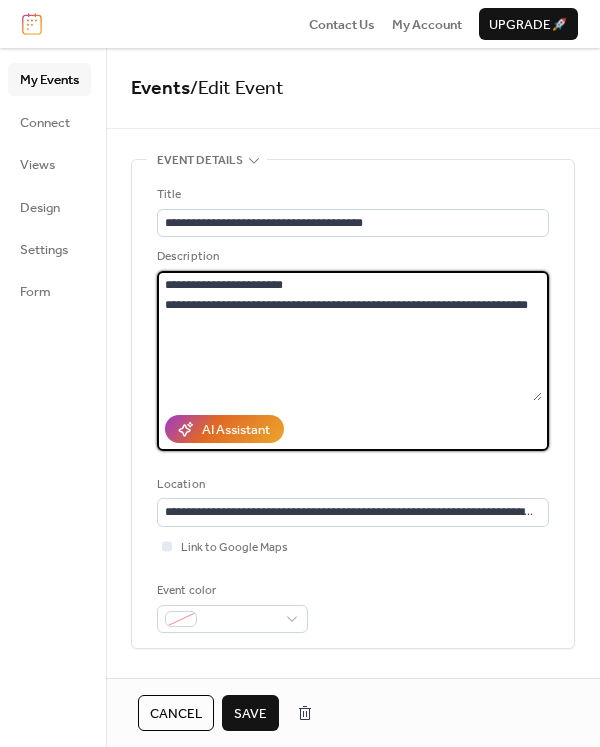 click on "**********" at bounding box center (349, 336) 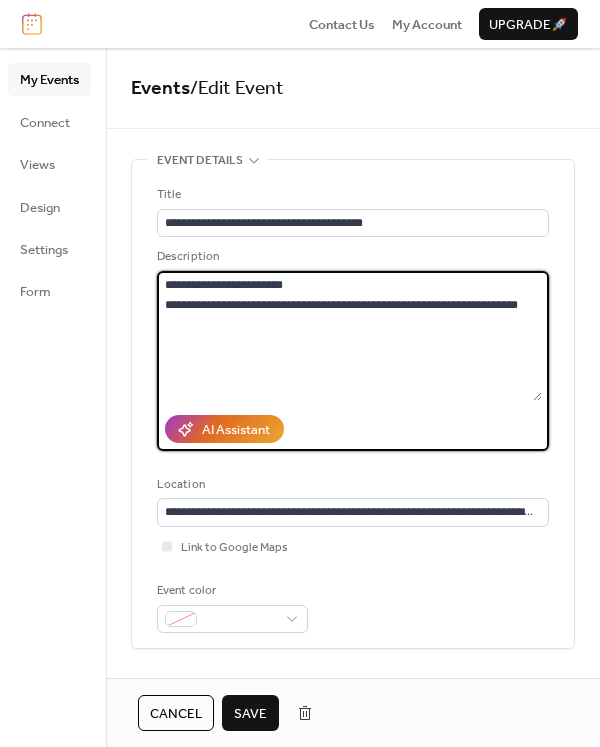 drag, startPoint x: 254, startPoint y: 305, endPoint x: 206, endPoint y: 314, distance: 48.83646 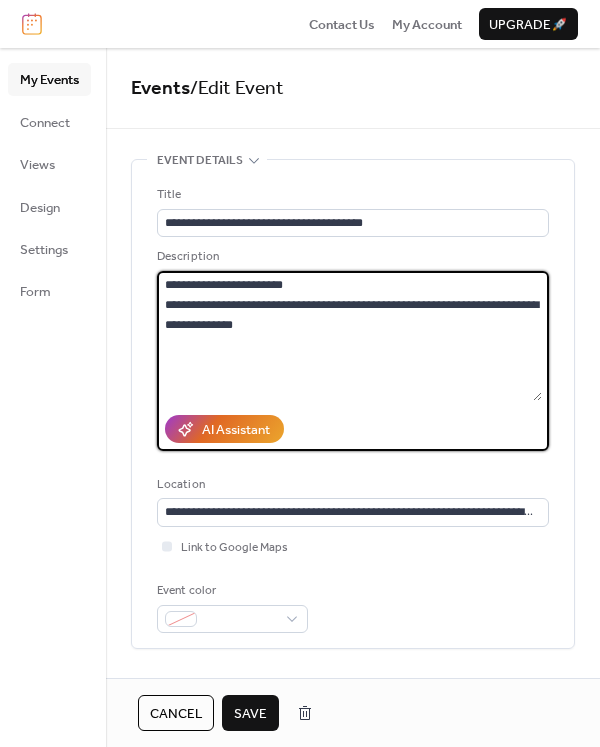 click on "**********" at bounding box center [349, 336] 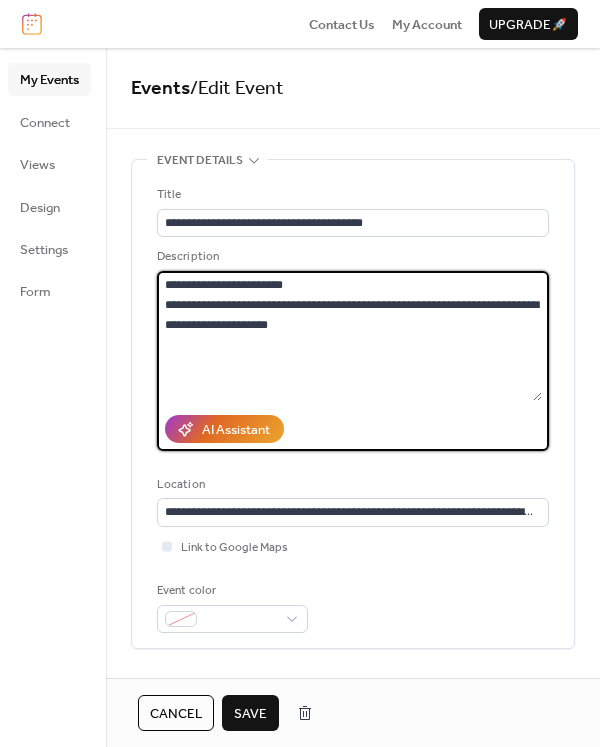 type on "**********" 